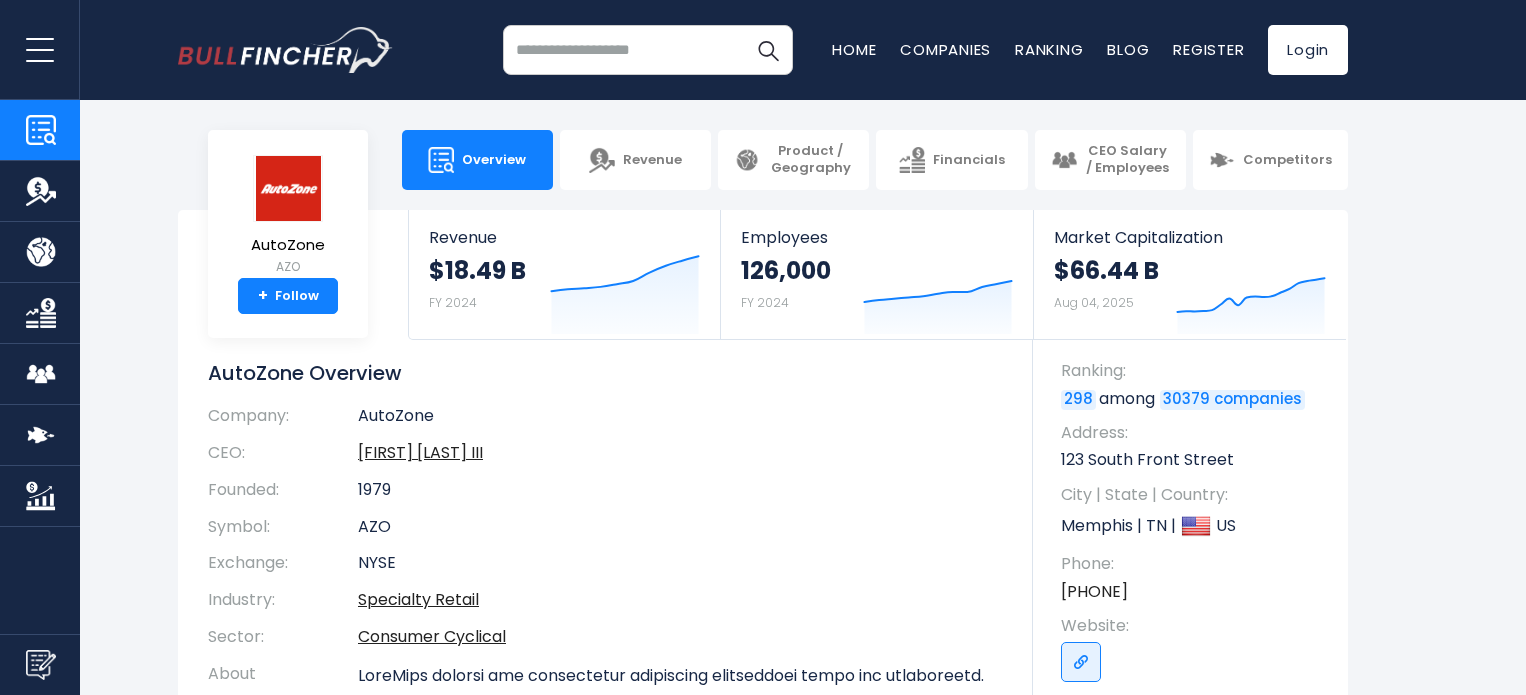 scroll, scrollTop: 0, scrollLeft: 0, axis: both 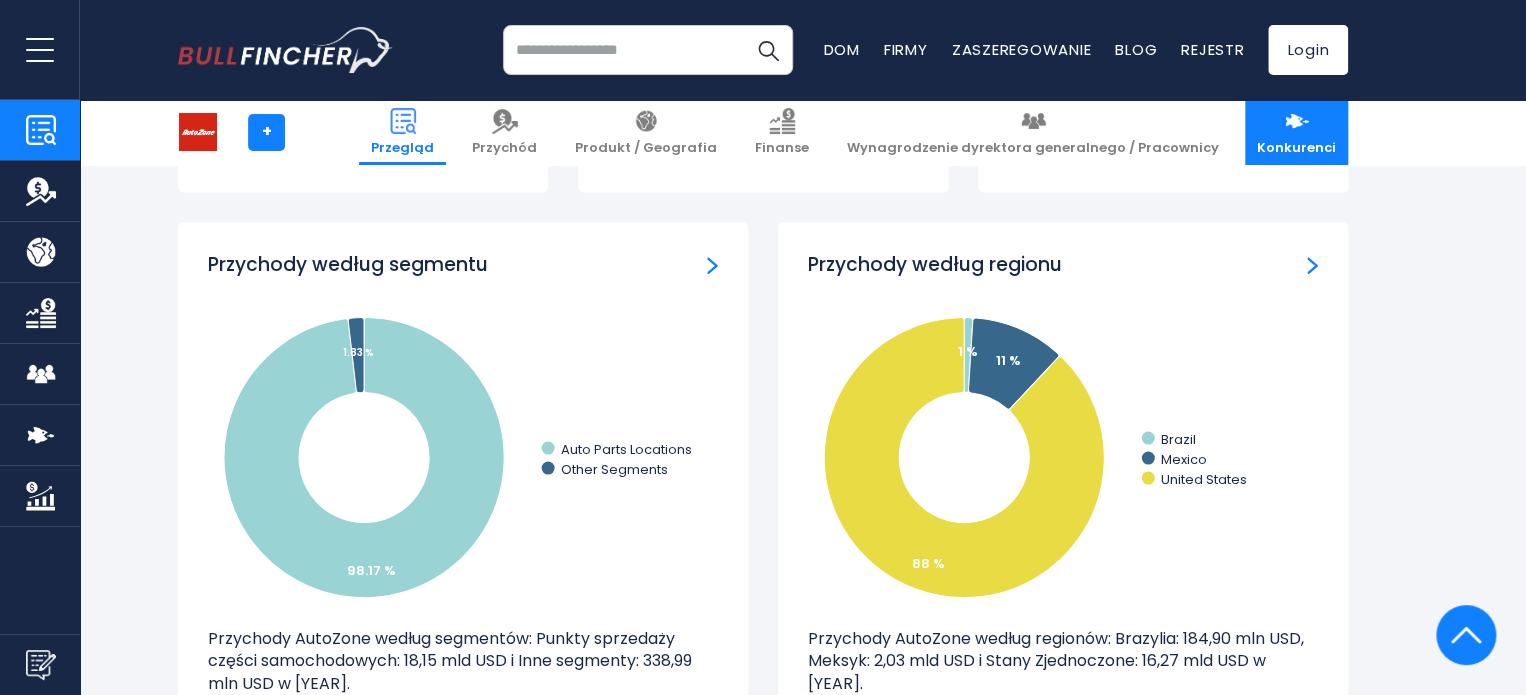 click on "Konkurenci" at bounding box center (1296, 132) 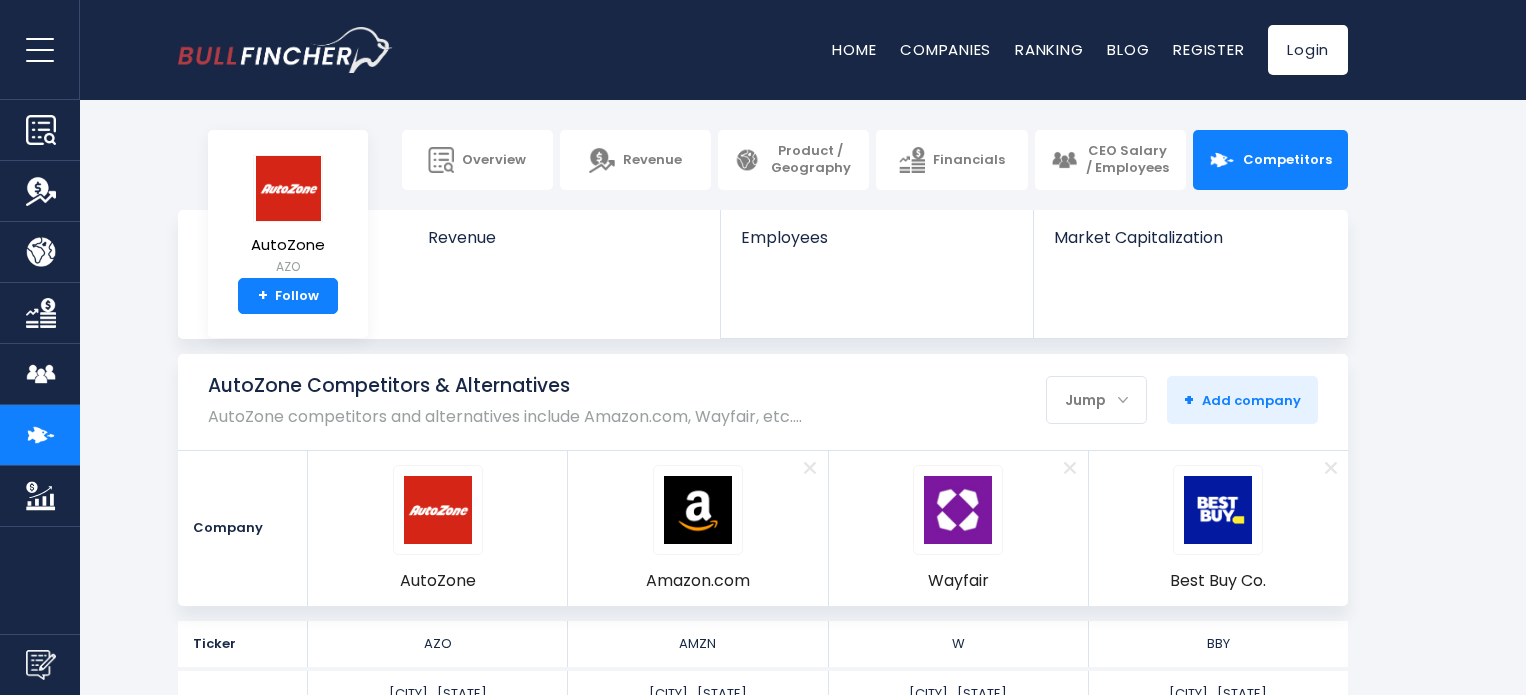 scroll, scrollTop: 0, scrollLeft: 0, axis: both 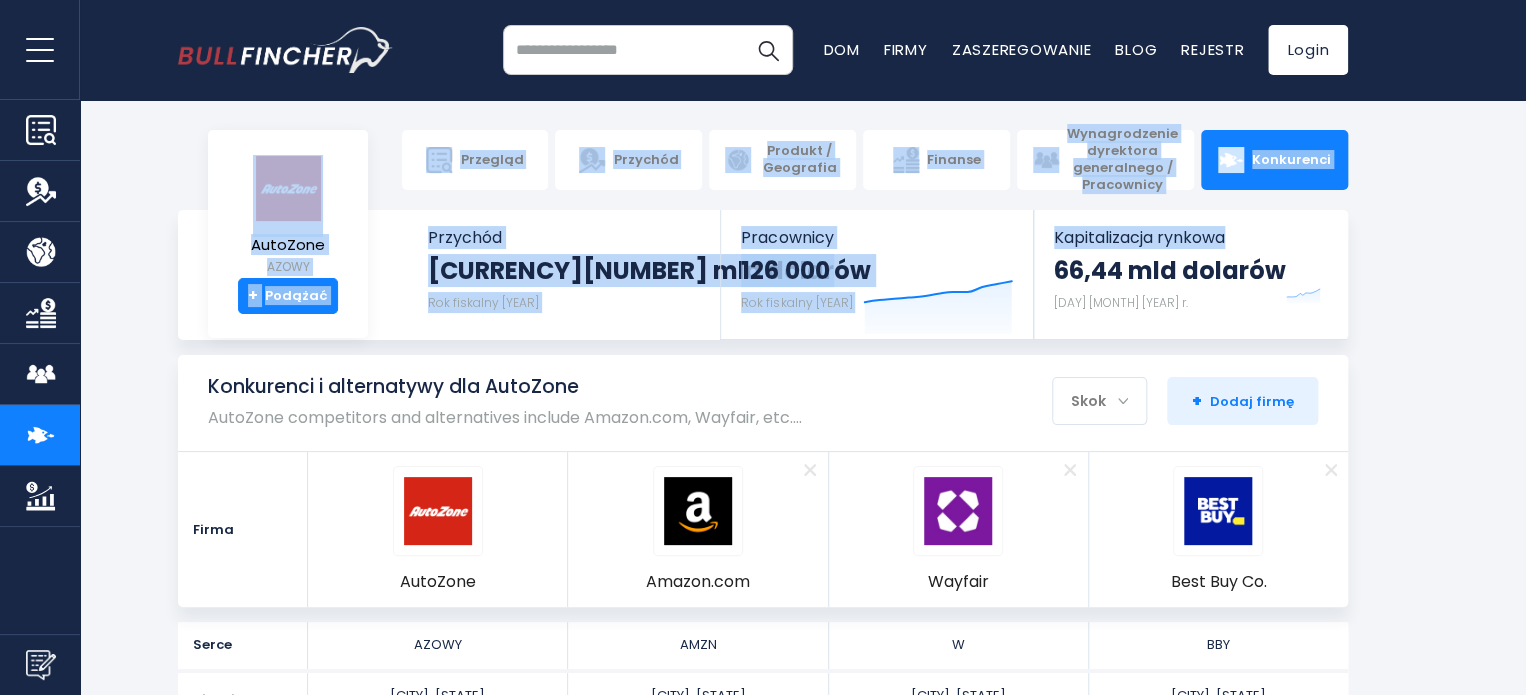 drag, startPoint x: 1524, startPoint y: 39, endPoint x: 1530, endPoint y: 81, distance: 42.426407 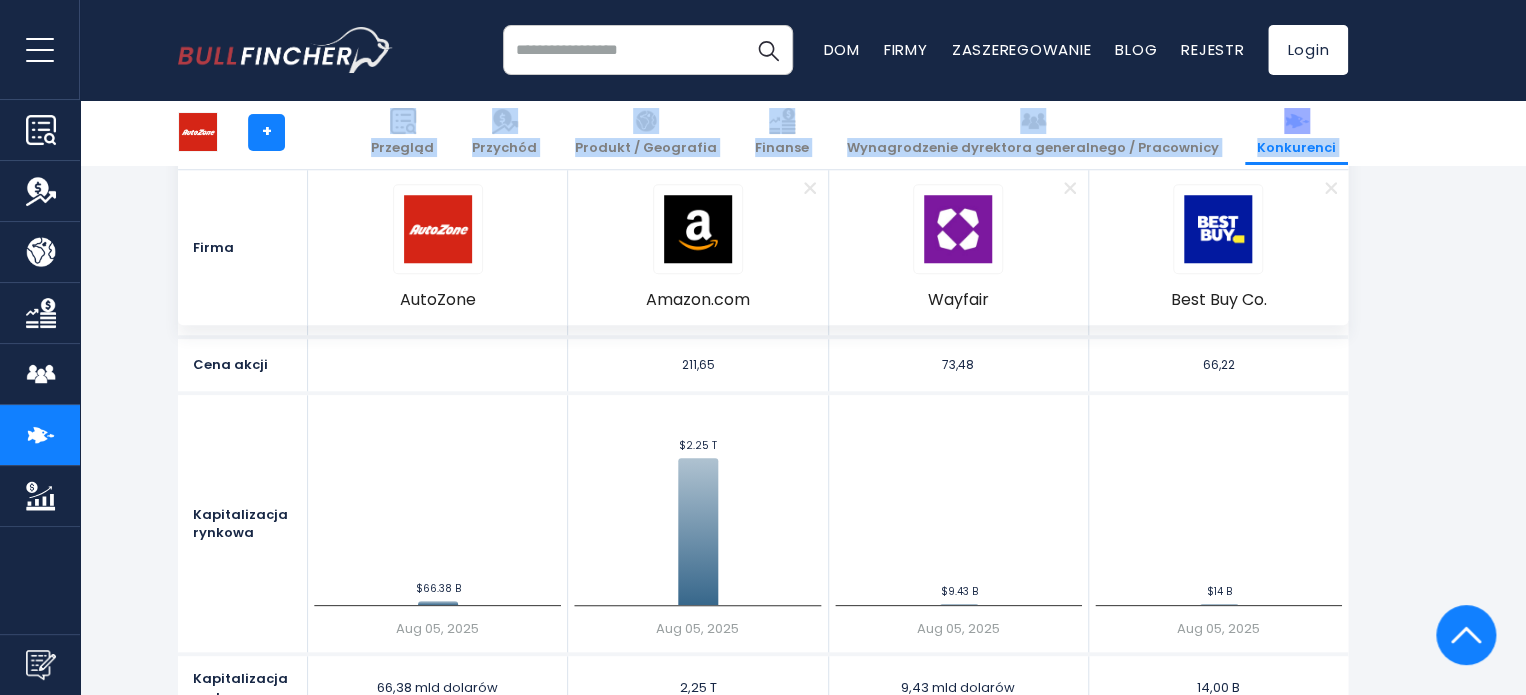 scroll, scrollTop: 913, scrollLeft: 0, axis: vertical 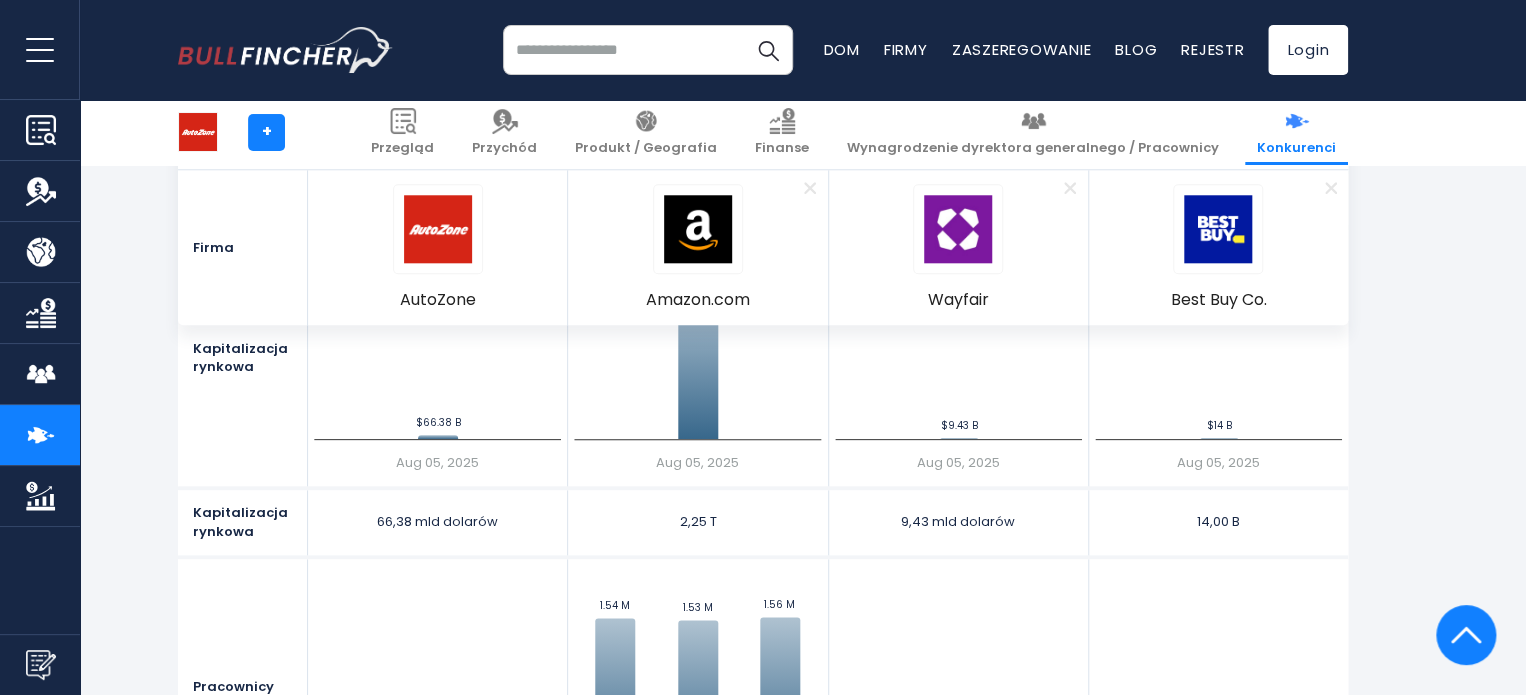click on "Usunąć
Best Buy Co." at bounding box center (1218, 247) 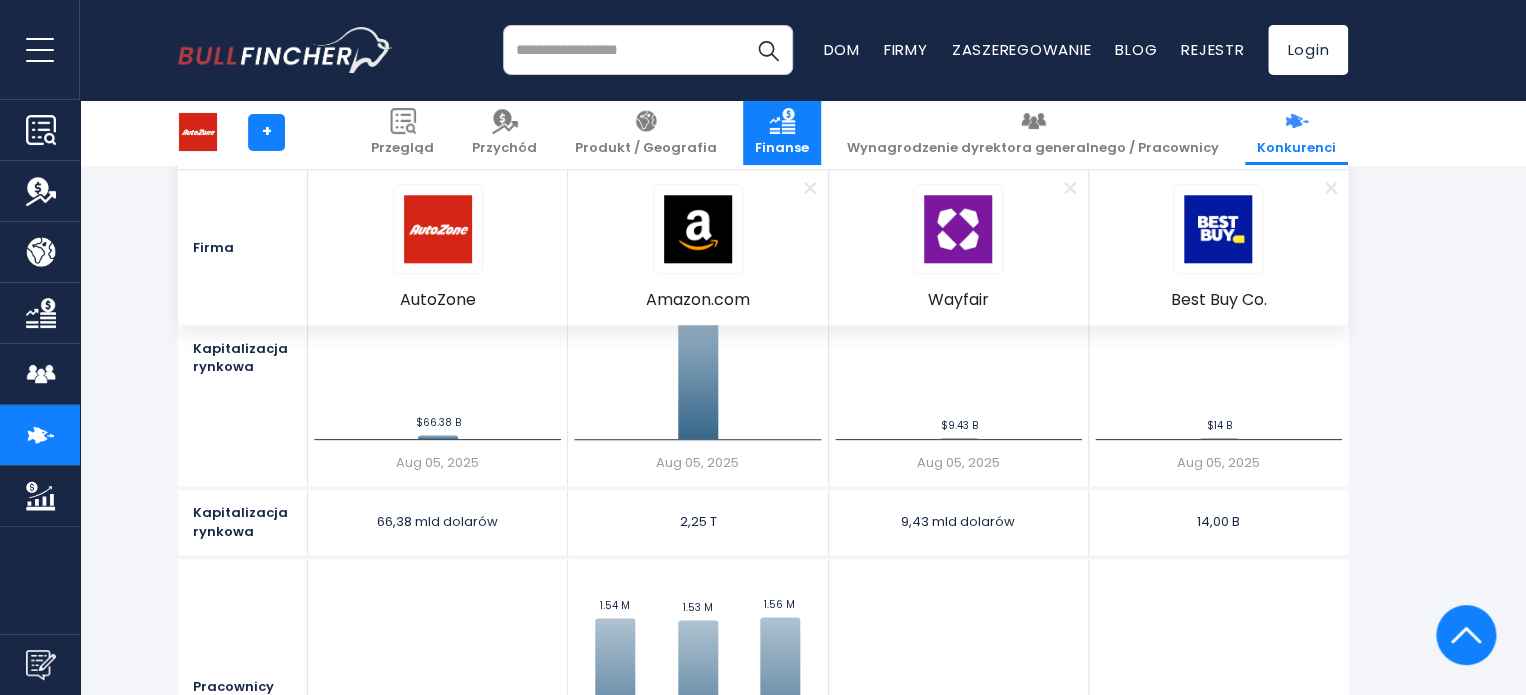 click on "Finanse" at bounding box center (782, 147) 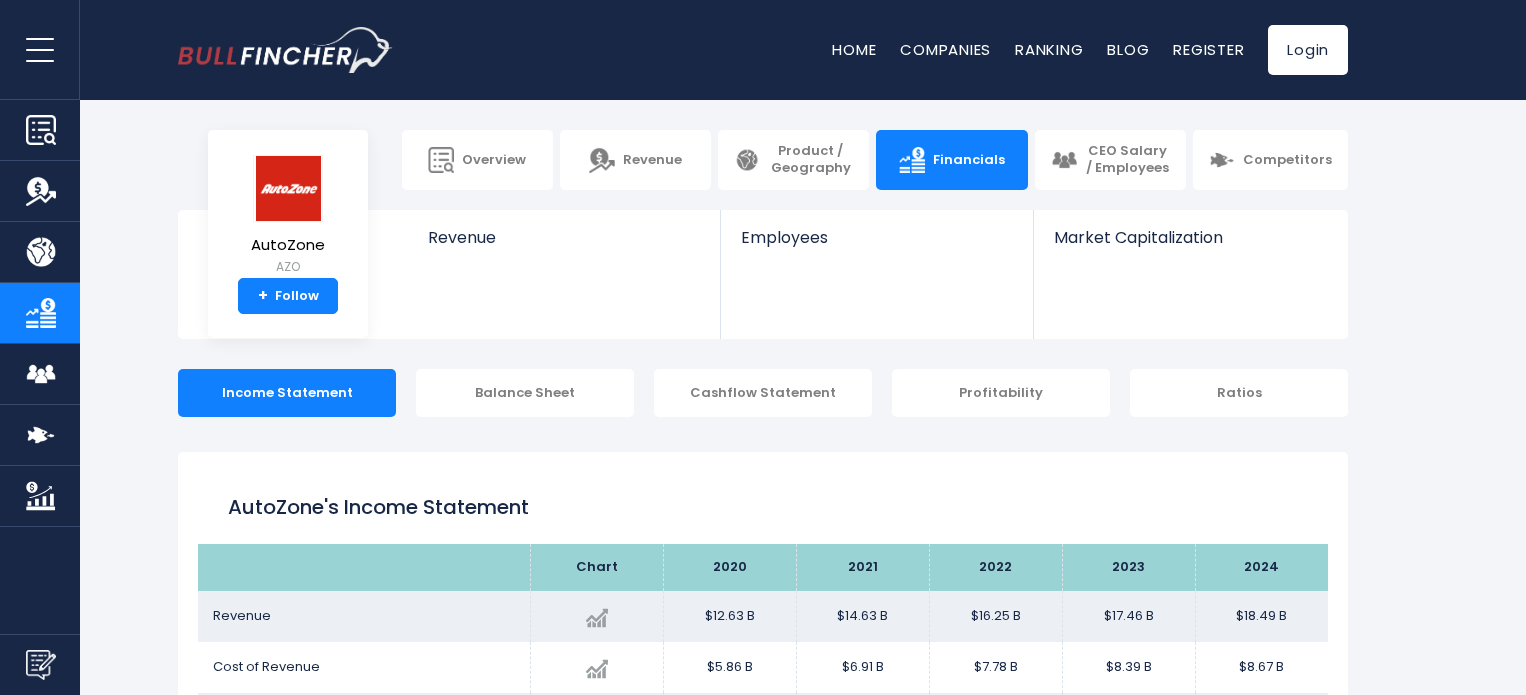 scroll, scrollTop: 0, scrollLeft: 0, axis: both 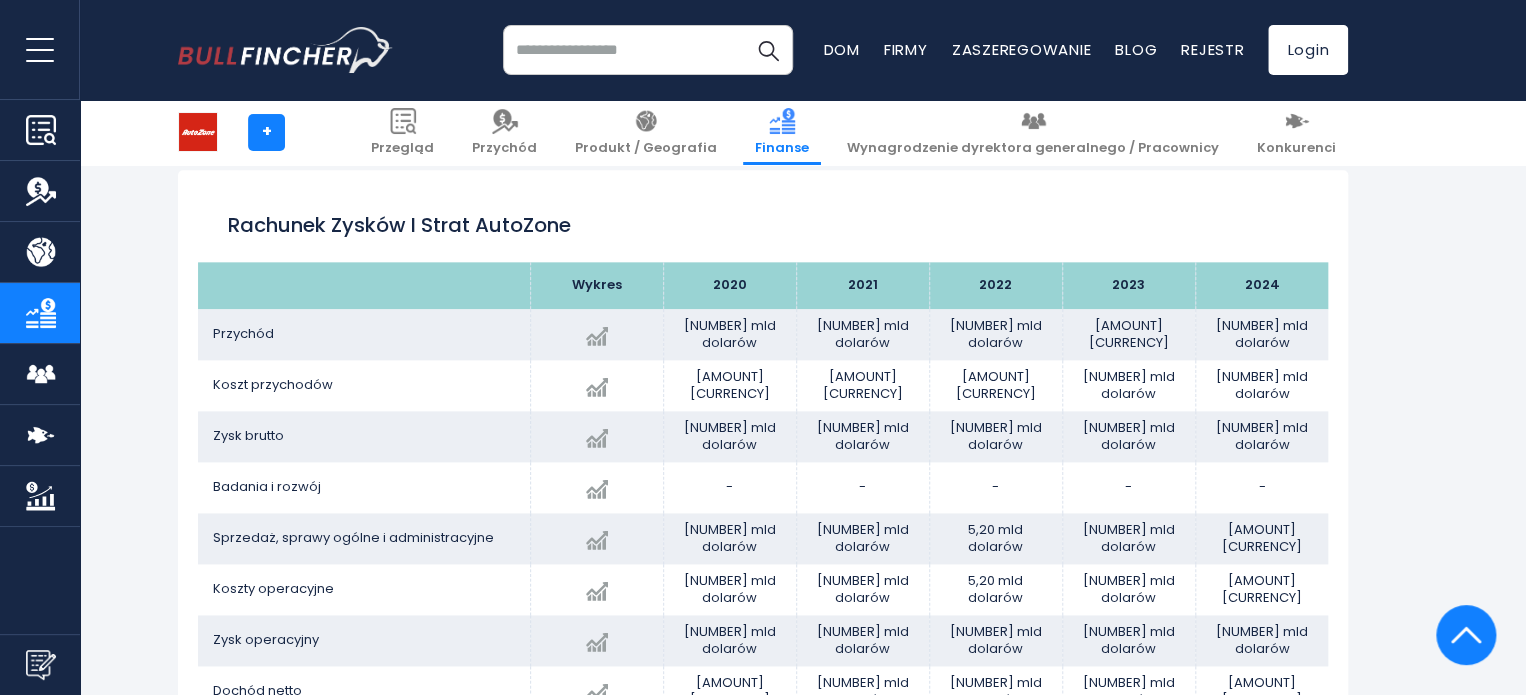 click at bounding box center (648, 50) 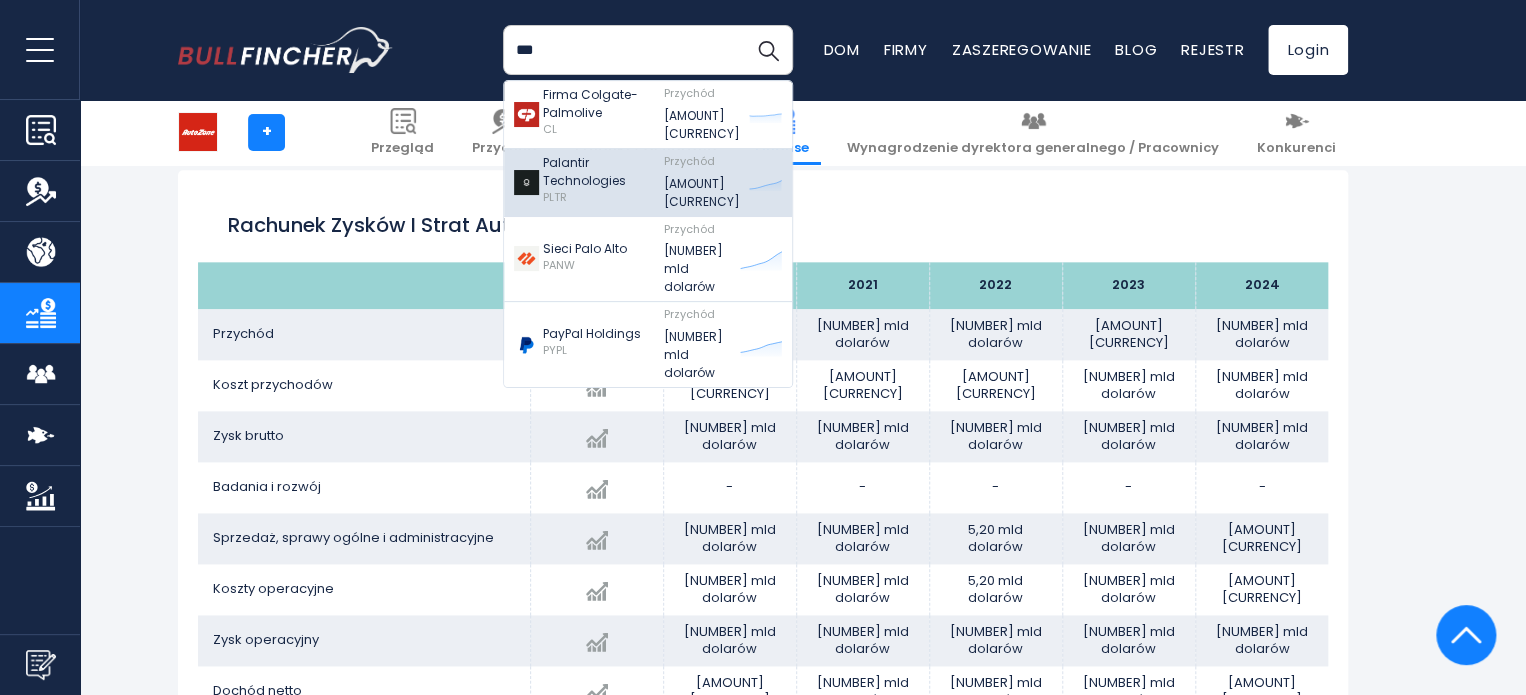 type on "***" 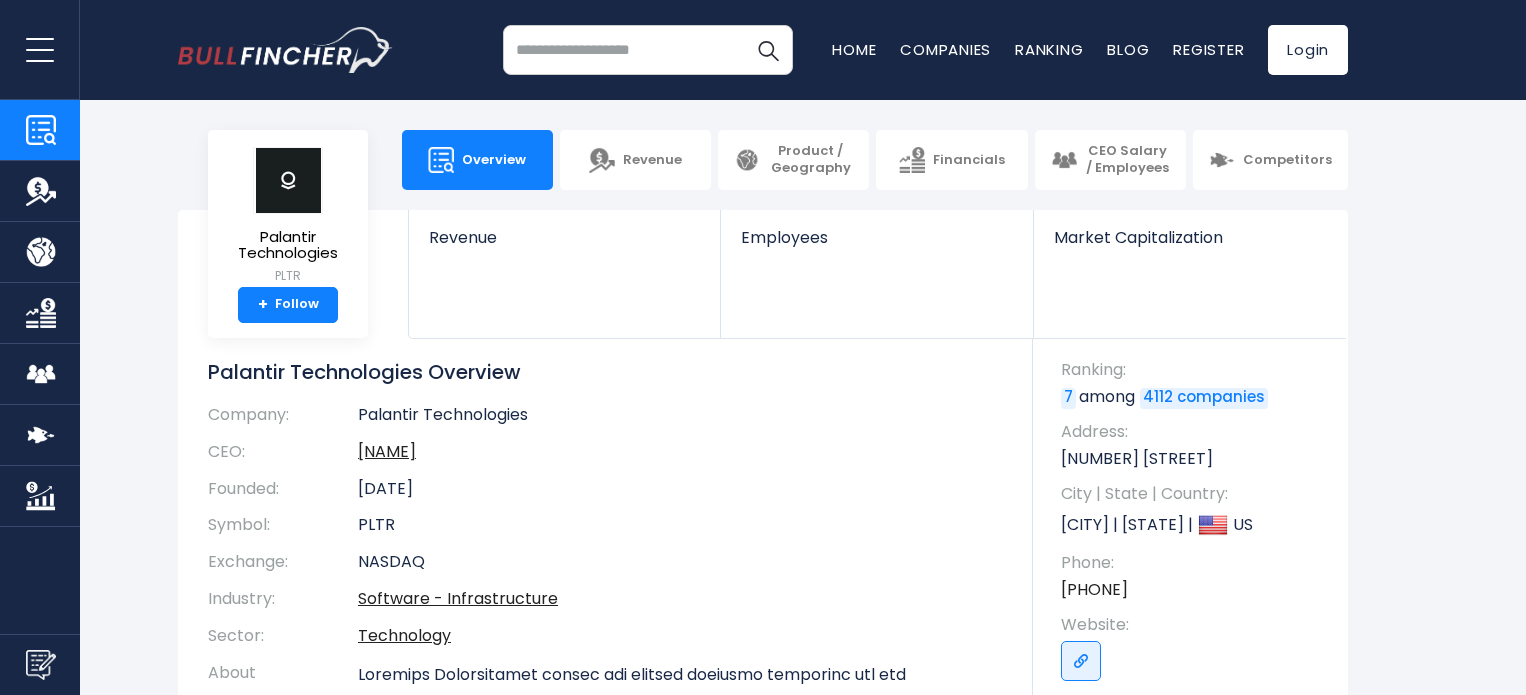 scroll, scrollTop: 0, scrollLeft: 0, axis: both 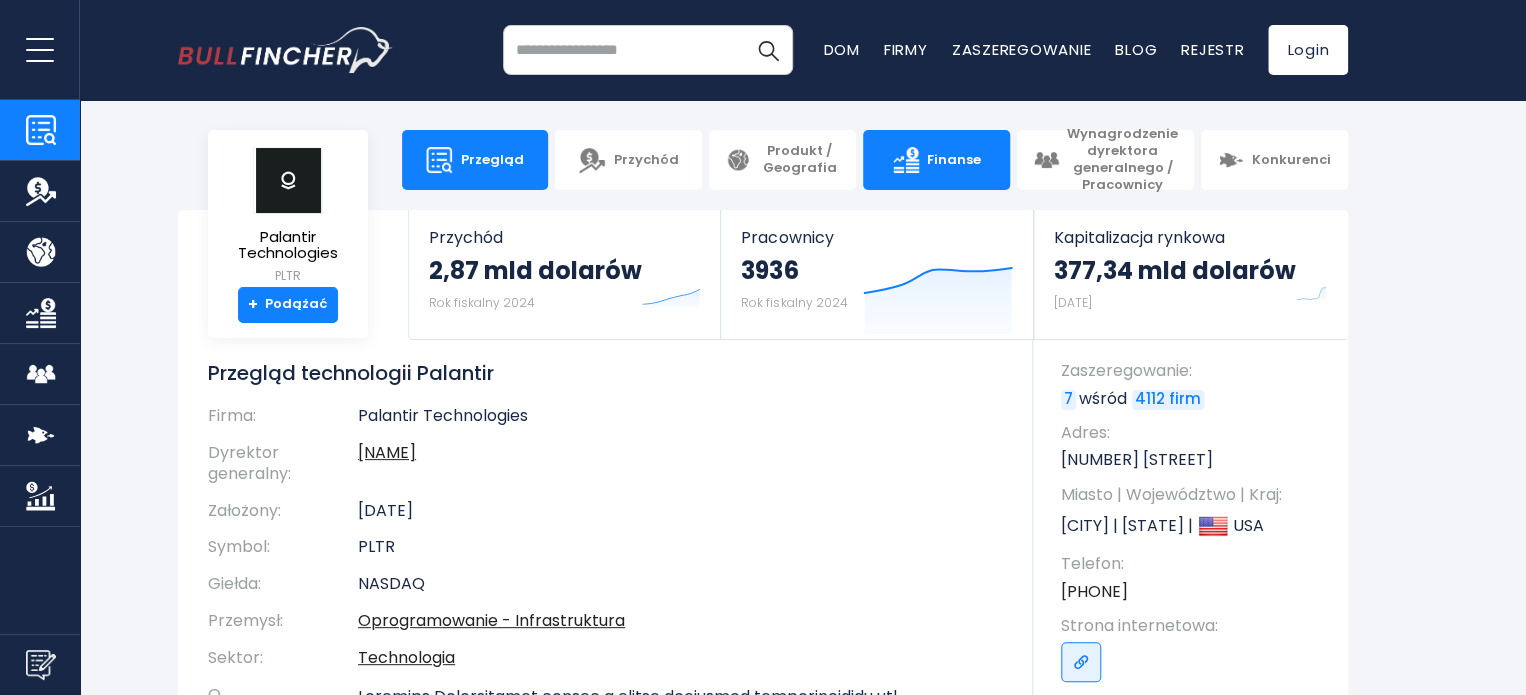 click on "Finanse" at bounding box center (936, 160) 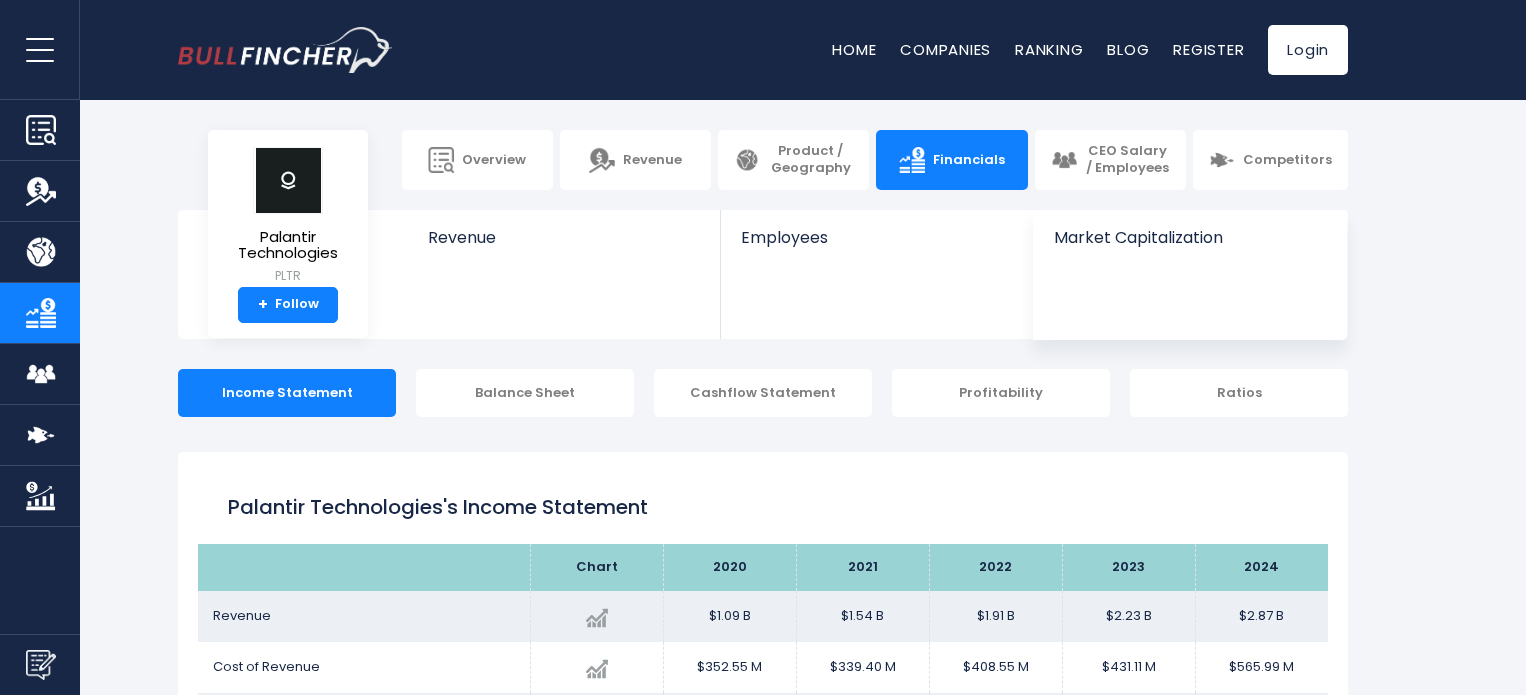 scroll, scrollTop: 0, scrollLeft: 0, axis: both 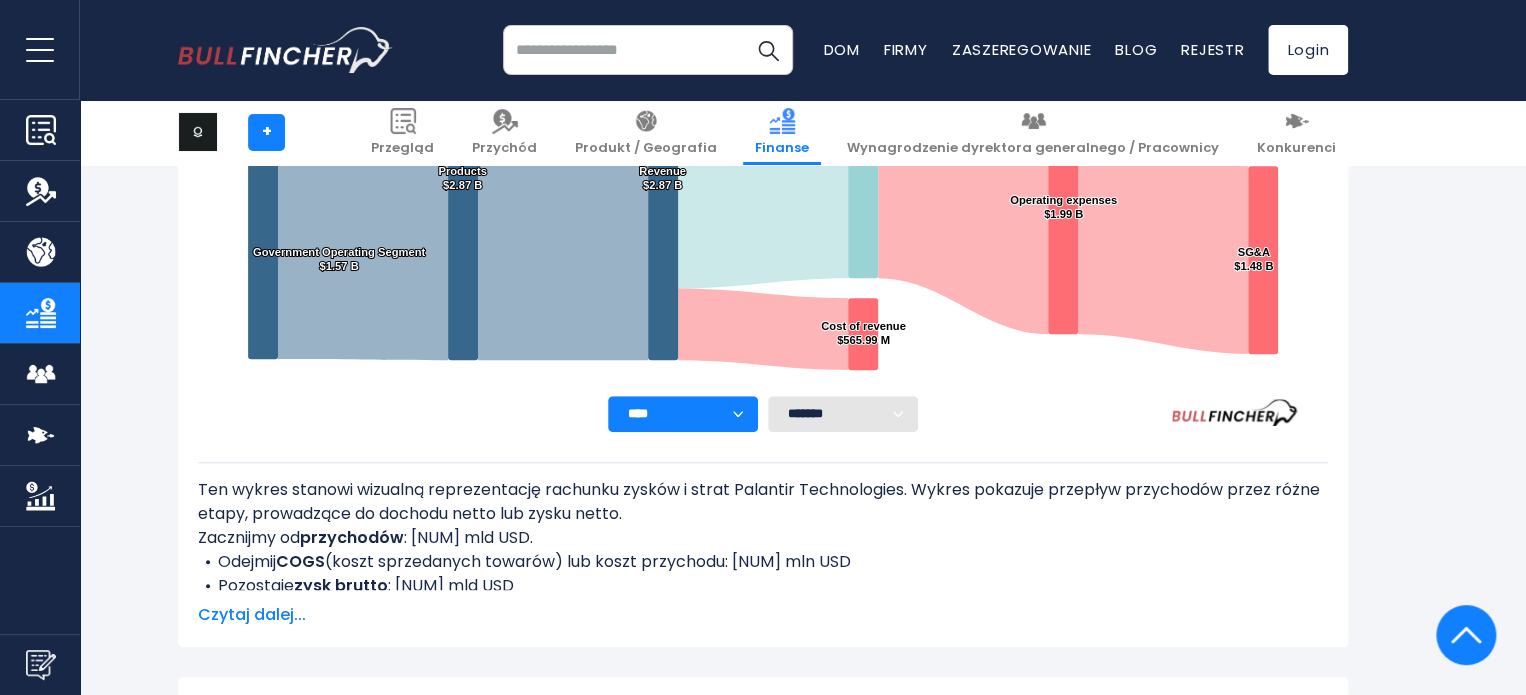 click on "Czytaj dalej..." at bounding box center [252, 614] 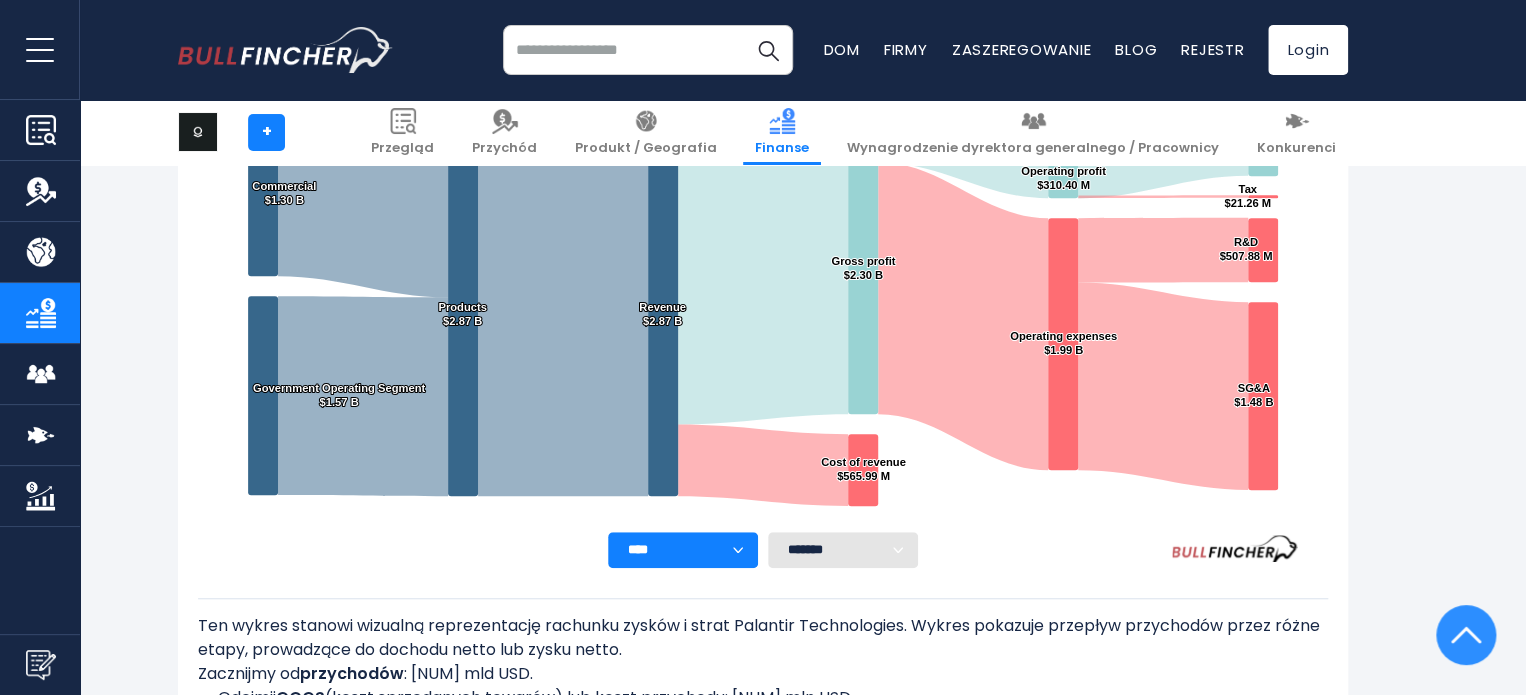 scroll, scrollTop: 476, scrollLeft: 0, axis: vertical 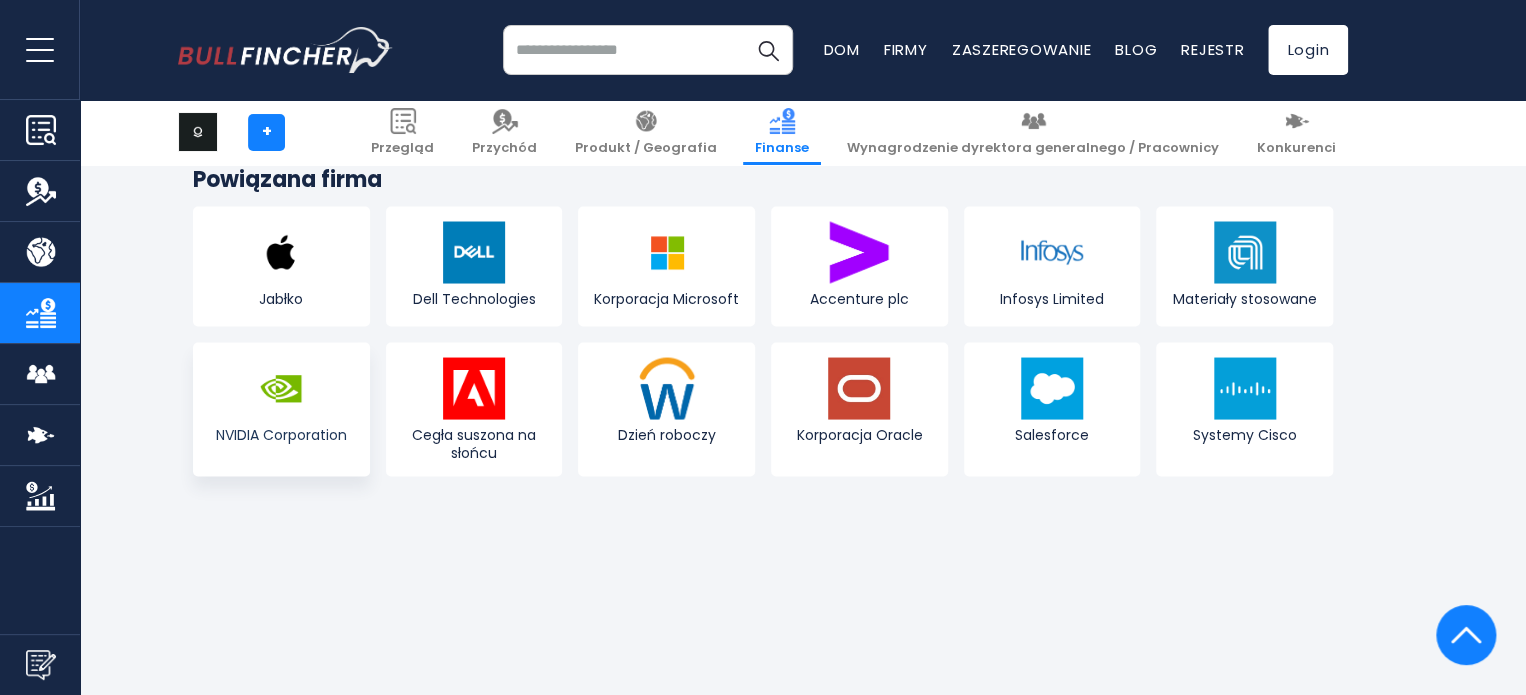 click on "NVIDIA Corporation" at bounding box center (281, 434) 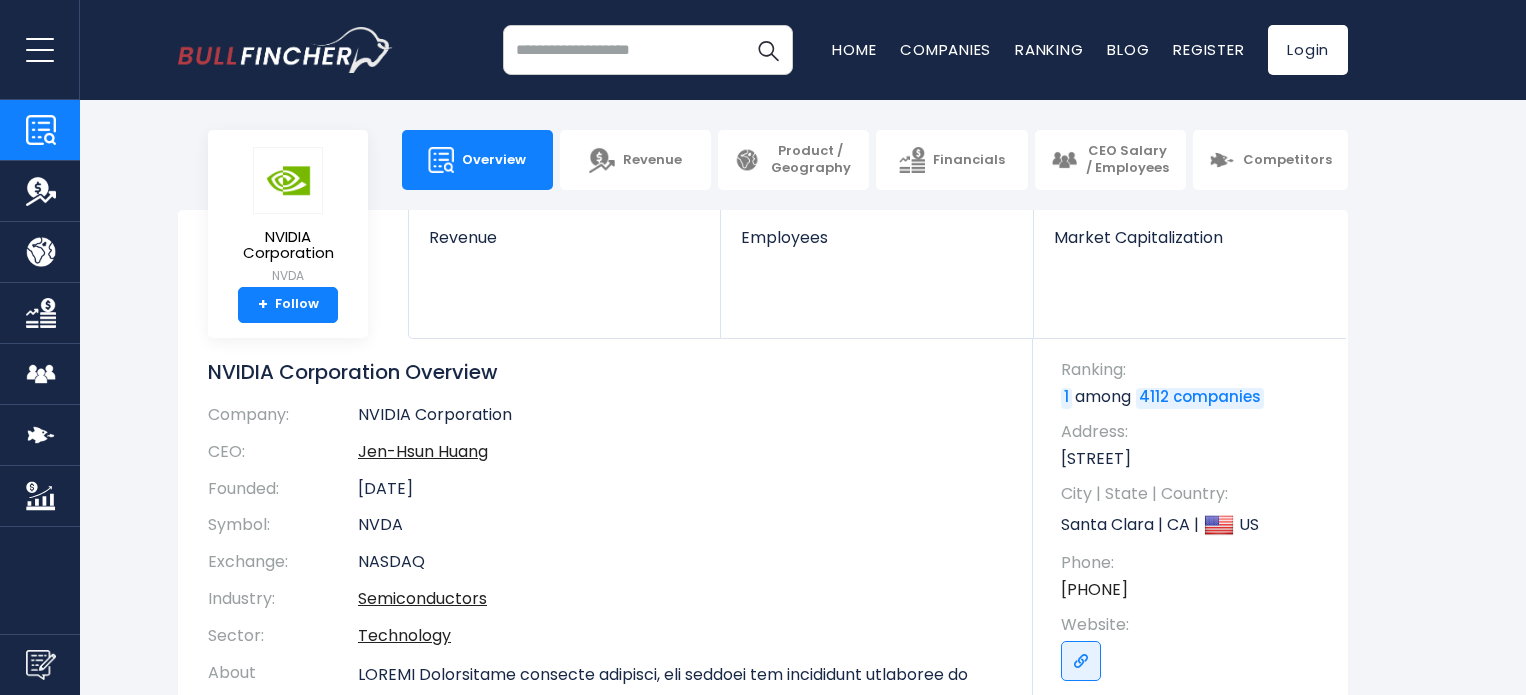 scroll, scrollTop: 0, scrollLeft: 0, axis: both 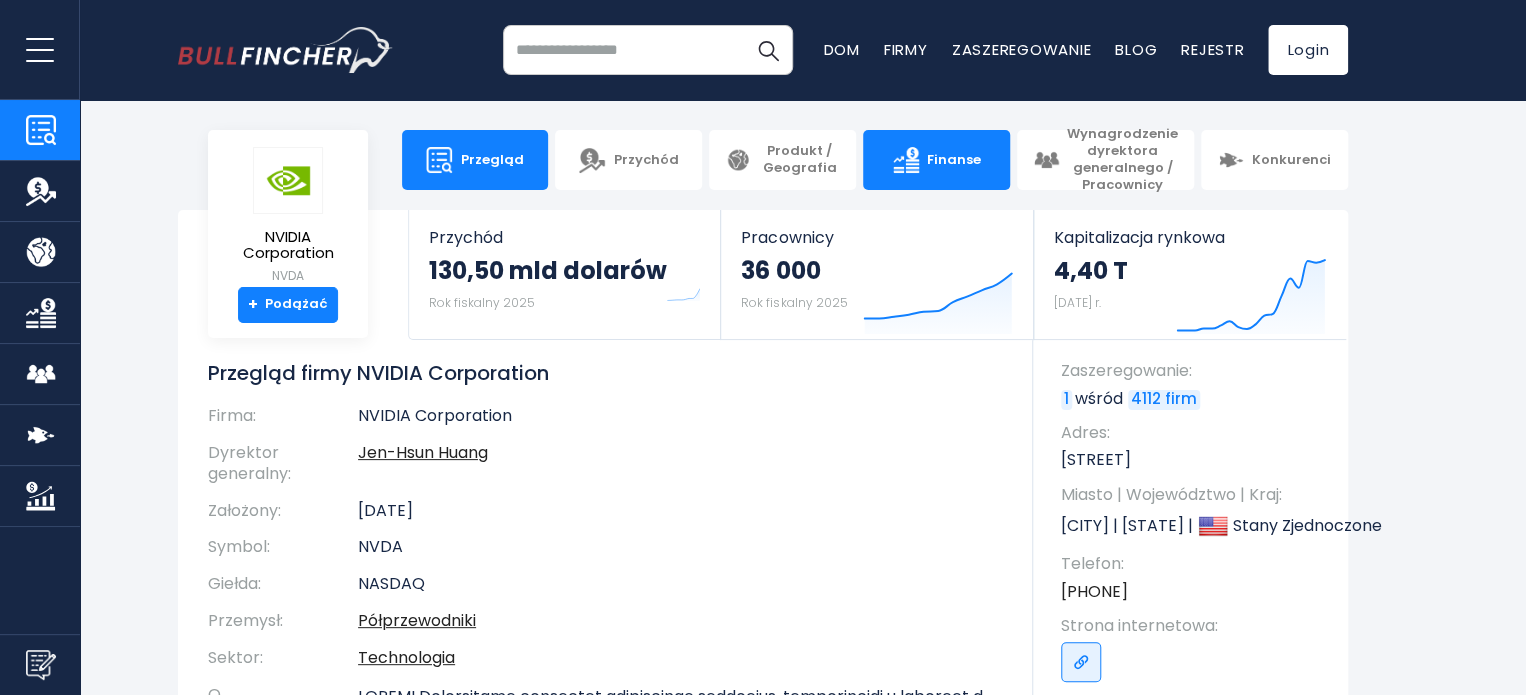 click on "Finanse" at bounding box center [954, 159] 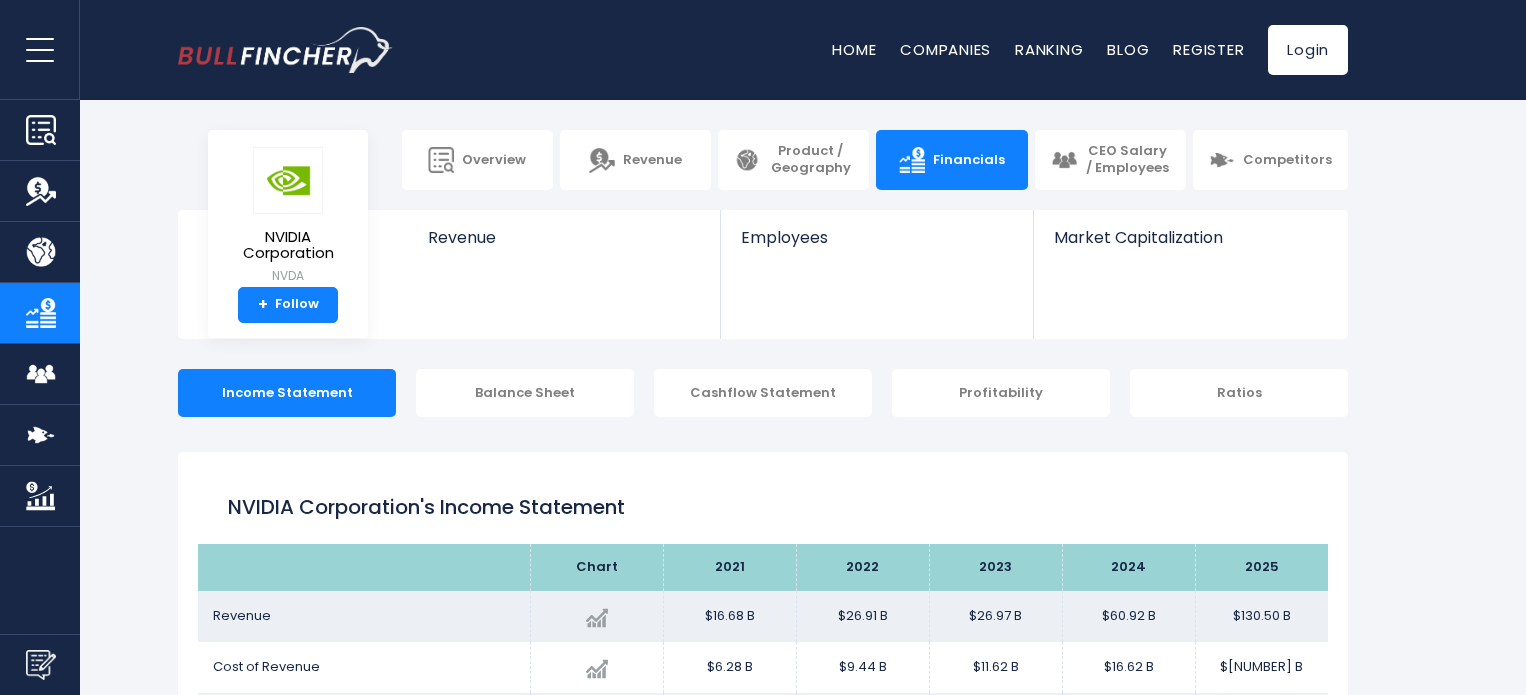 scroll, scrollTop: 0, scrollLeft: 0, axis: both 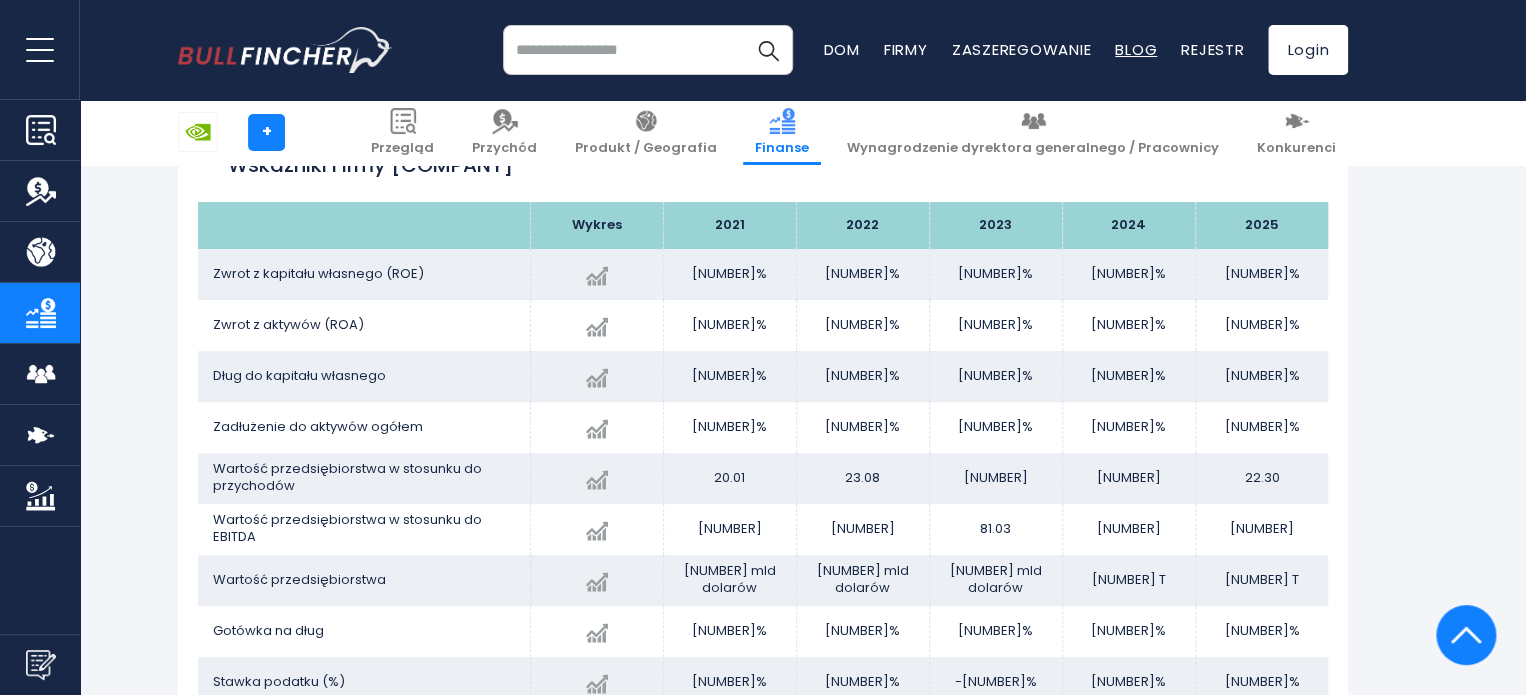 click on "Blog" at bounding box center (1136, 49) 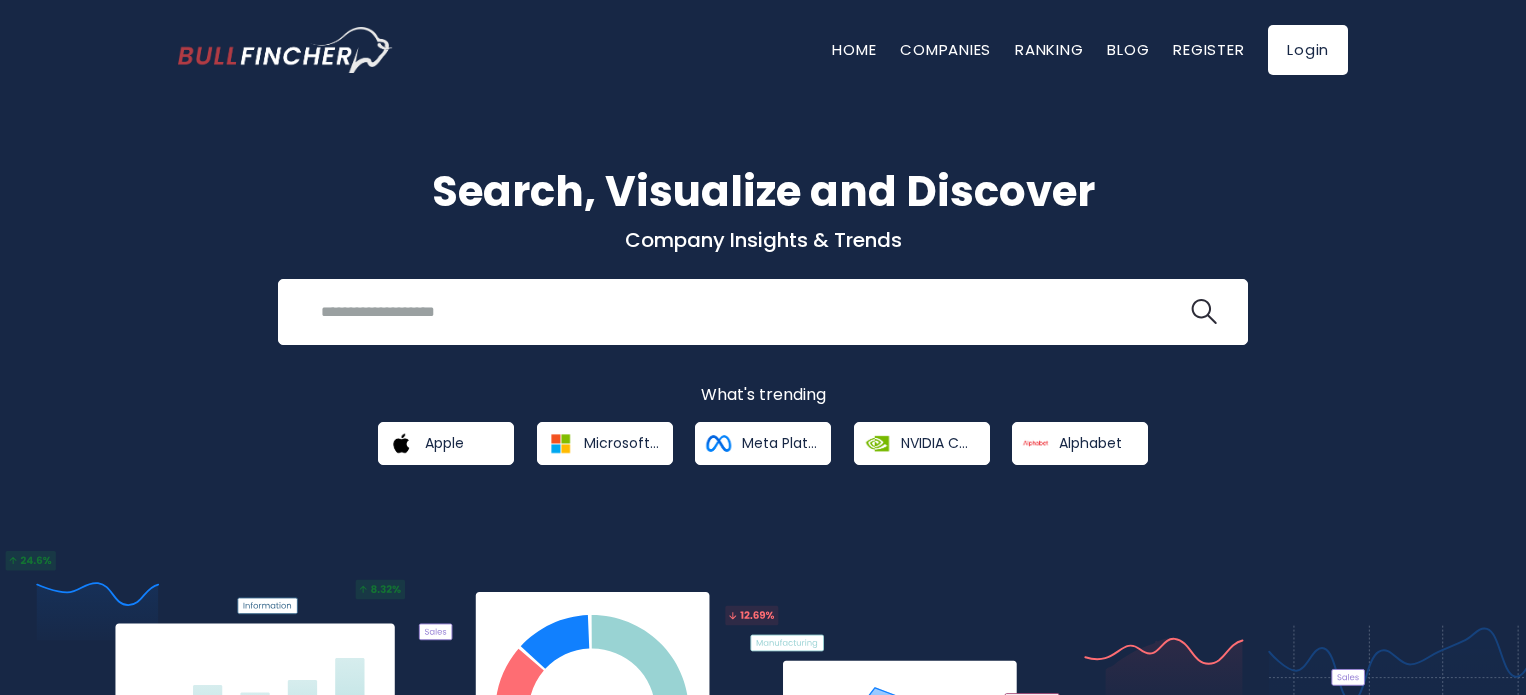 scroll, scrollTop: 0, scrollLeft: 0, axis: both 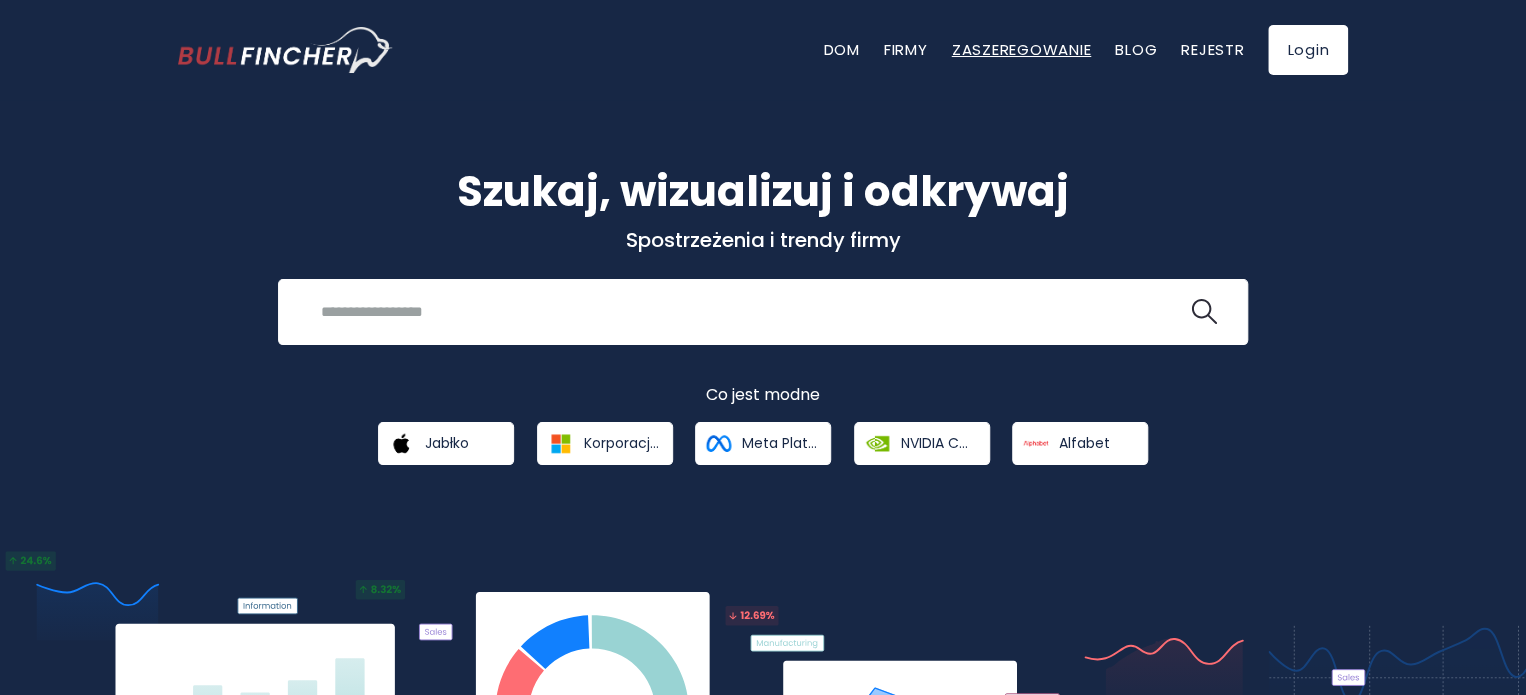 click on "Zaszeregowanie" at bounding box center [1022, 49] 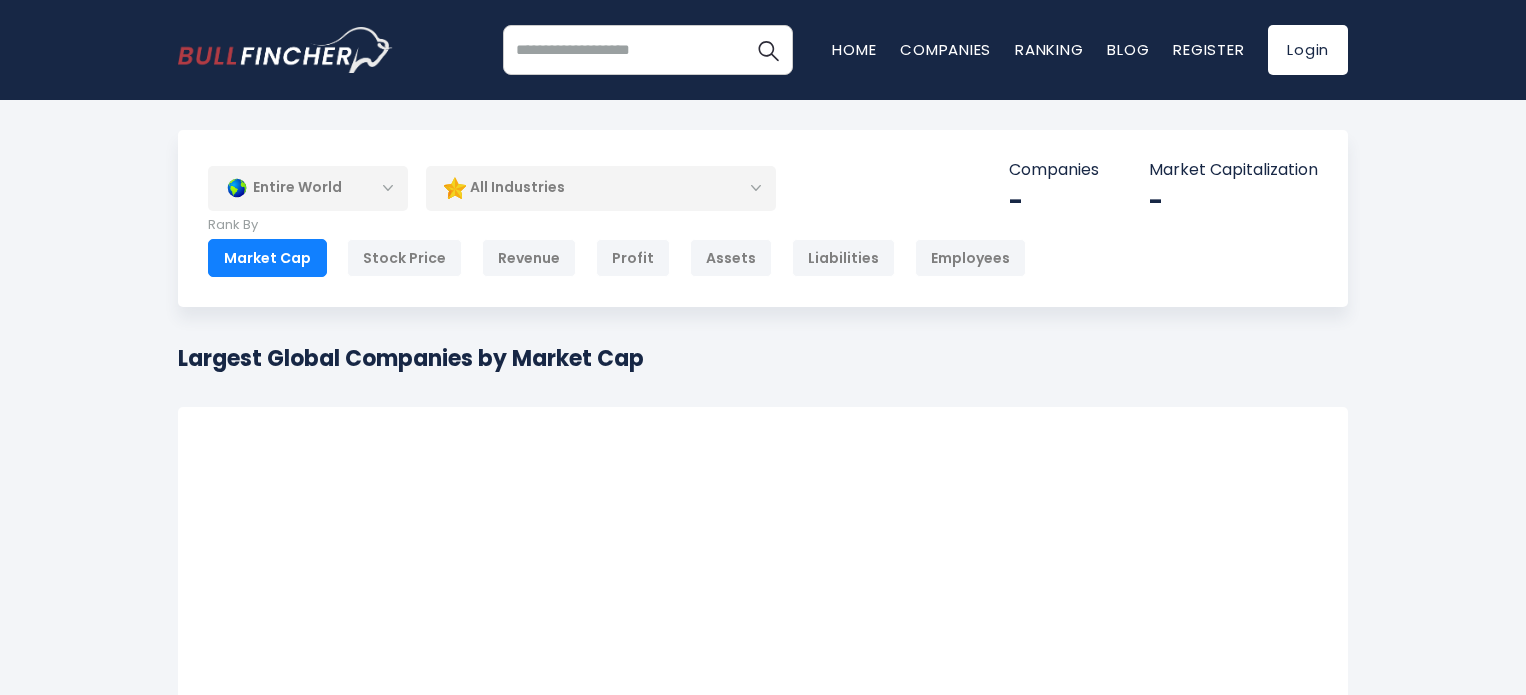 scroll, scrollTop: 0, scrollLeft: 0, axis: both 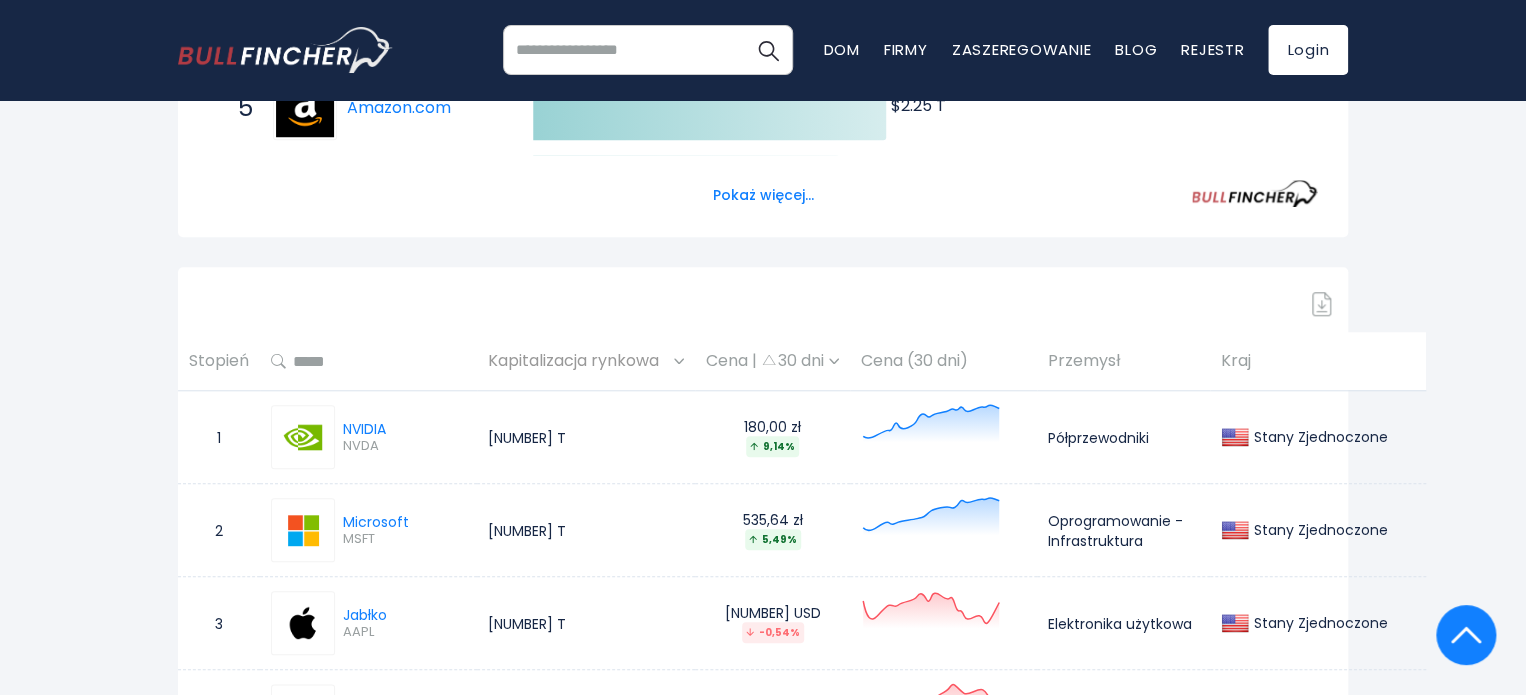 drag, startPoint x: 1530, startPoint y: 106, endPoint x: 1535, endPoint y: 203, distance: 97.128784 